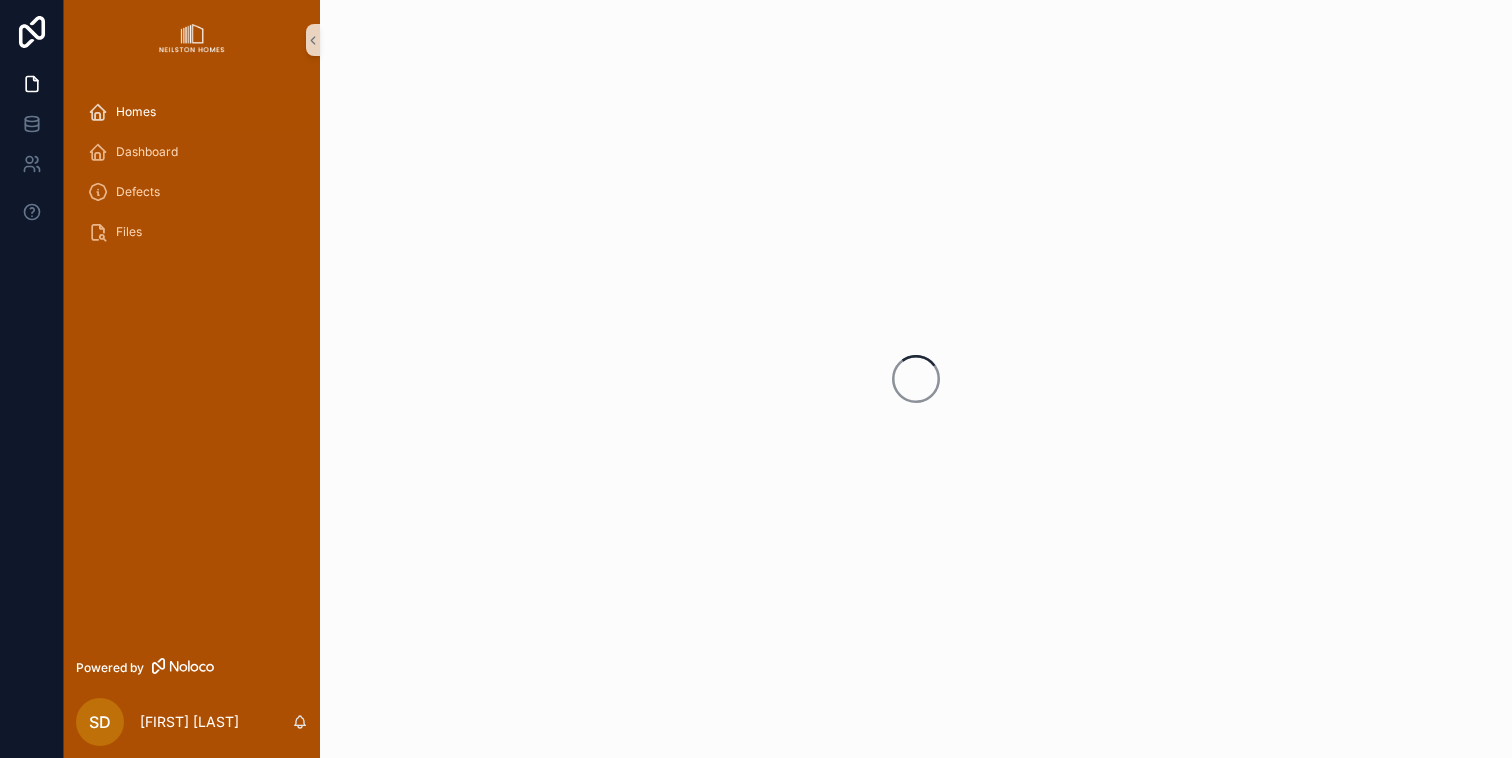 scroll, scrollTop: 0, scrollLeft: 0, axis: both 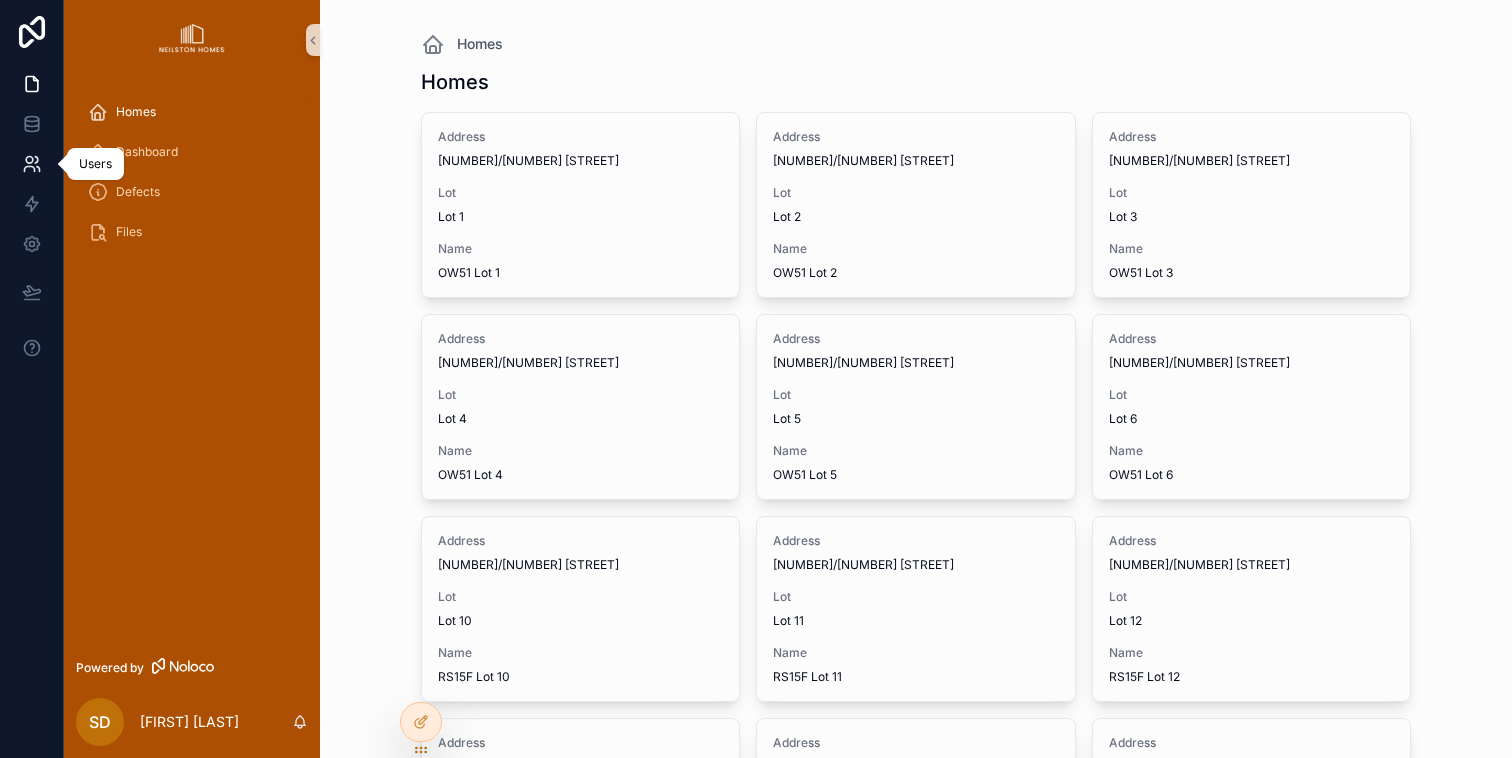 click 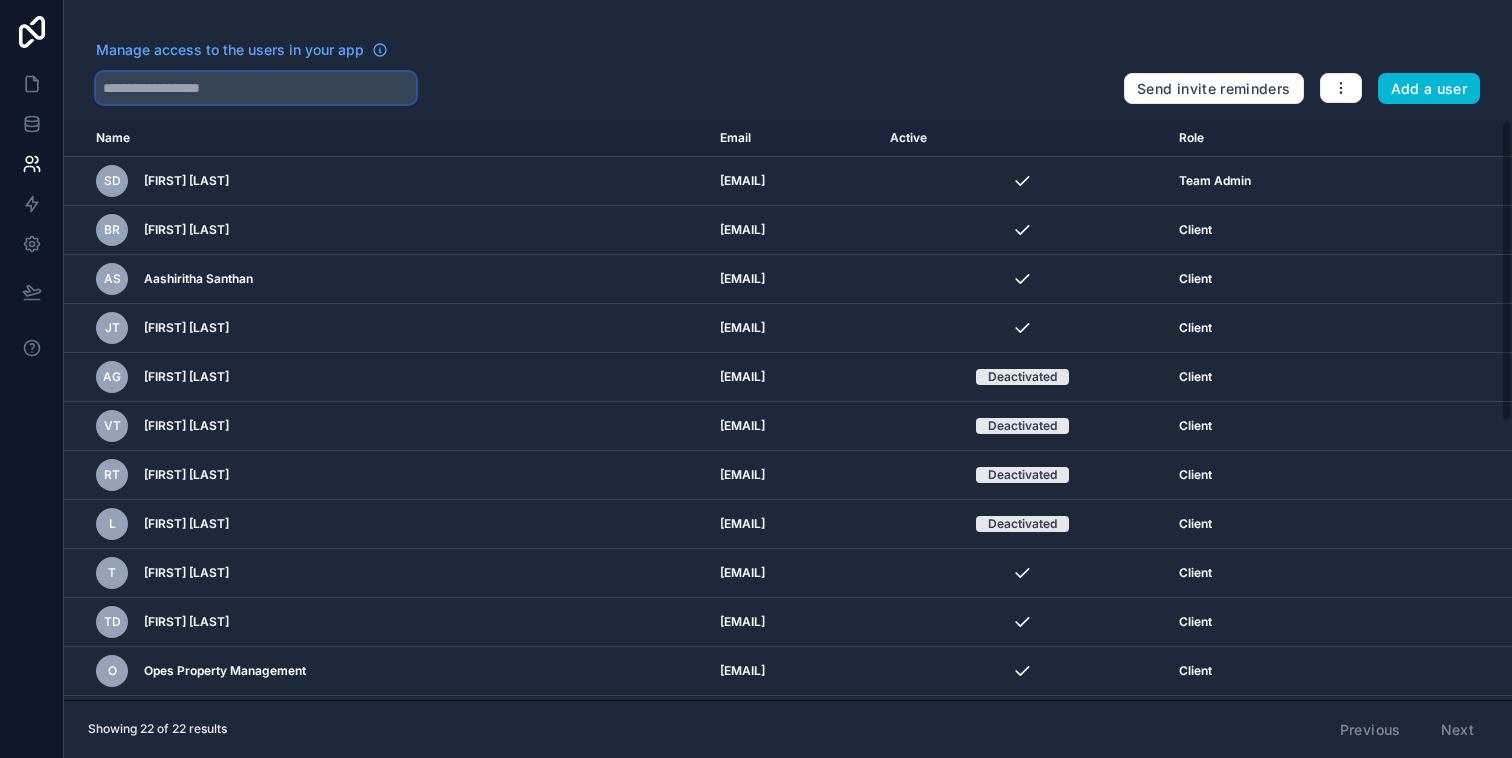 click at bounding box center (256, 88) 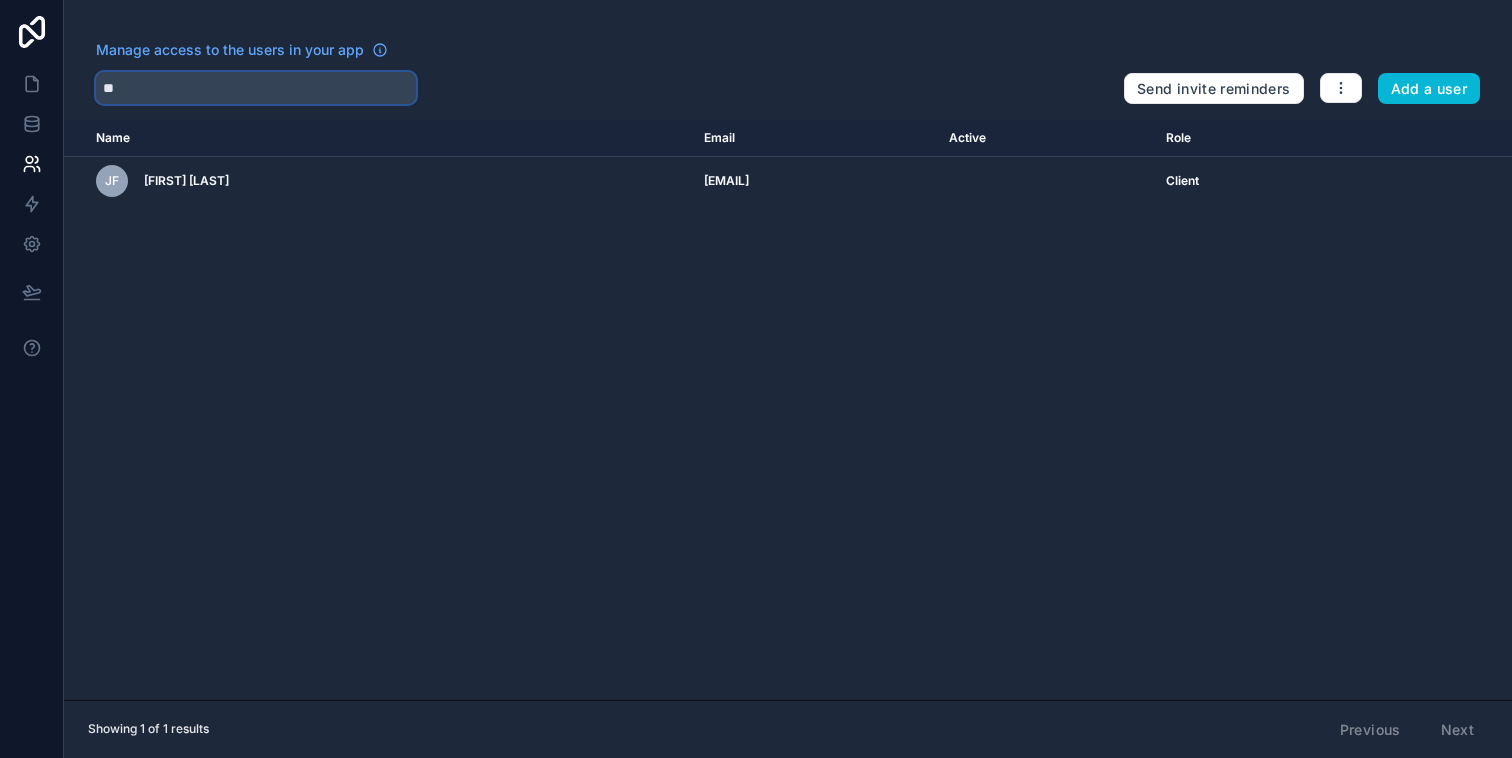 type on "*" 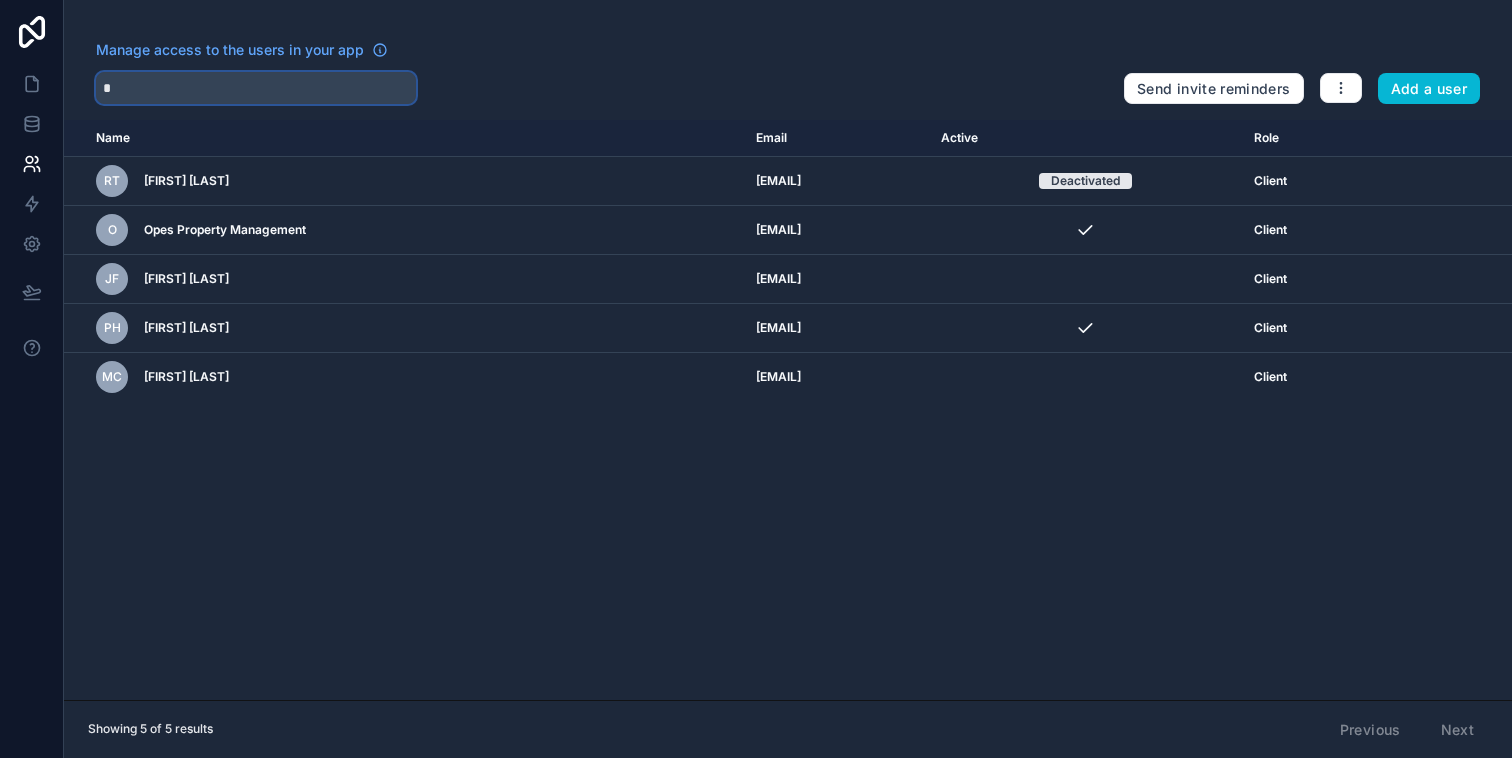 type 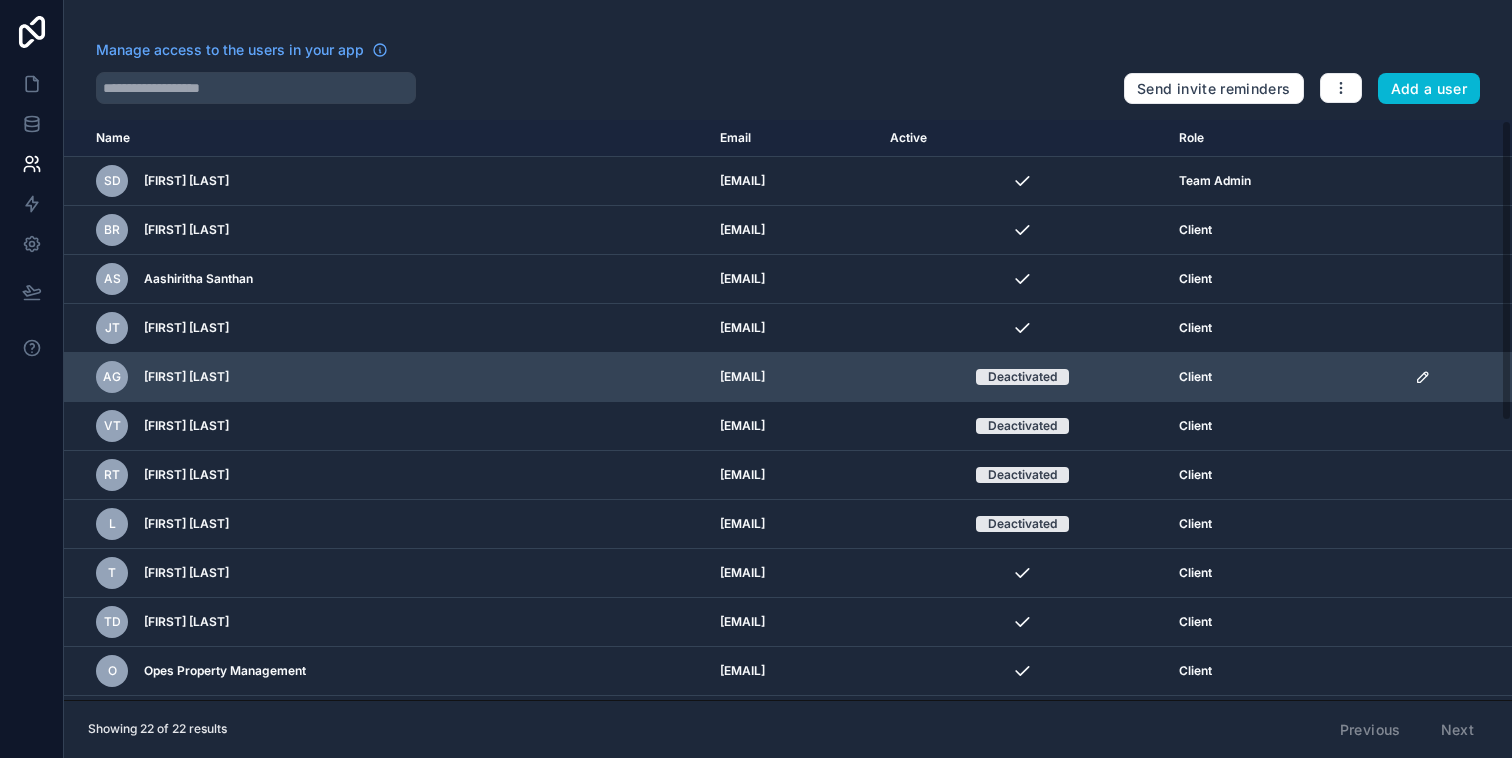 click 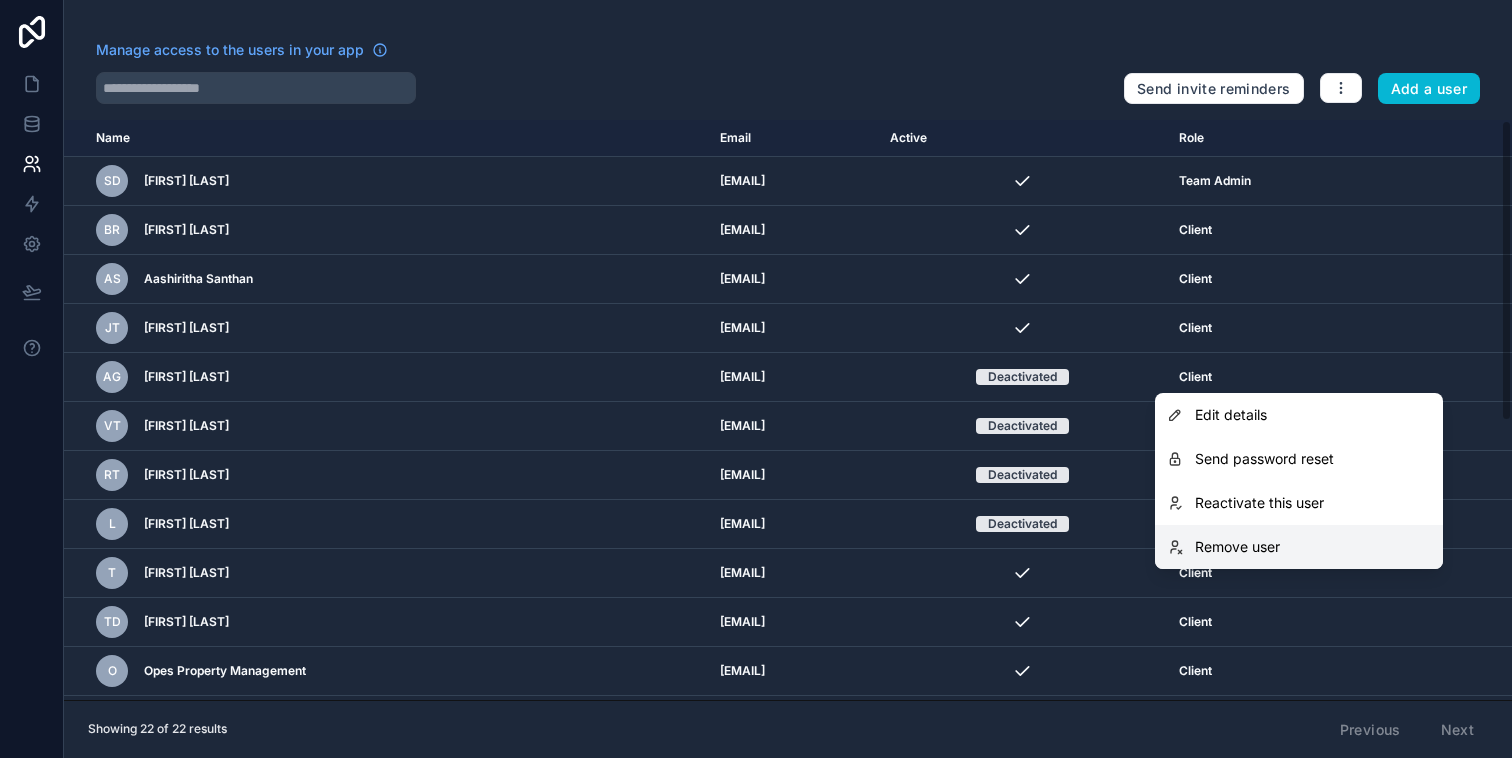 click on "Remove user" at bounding box center [1237, 547] 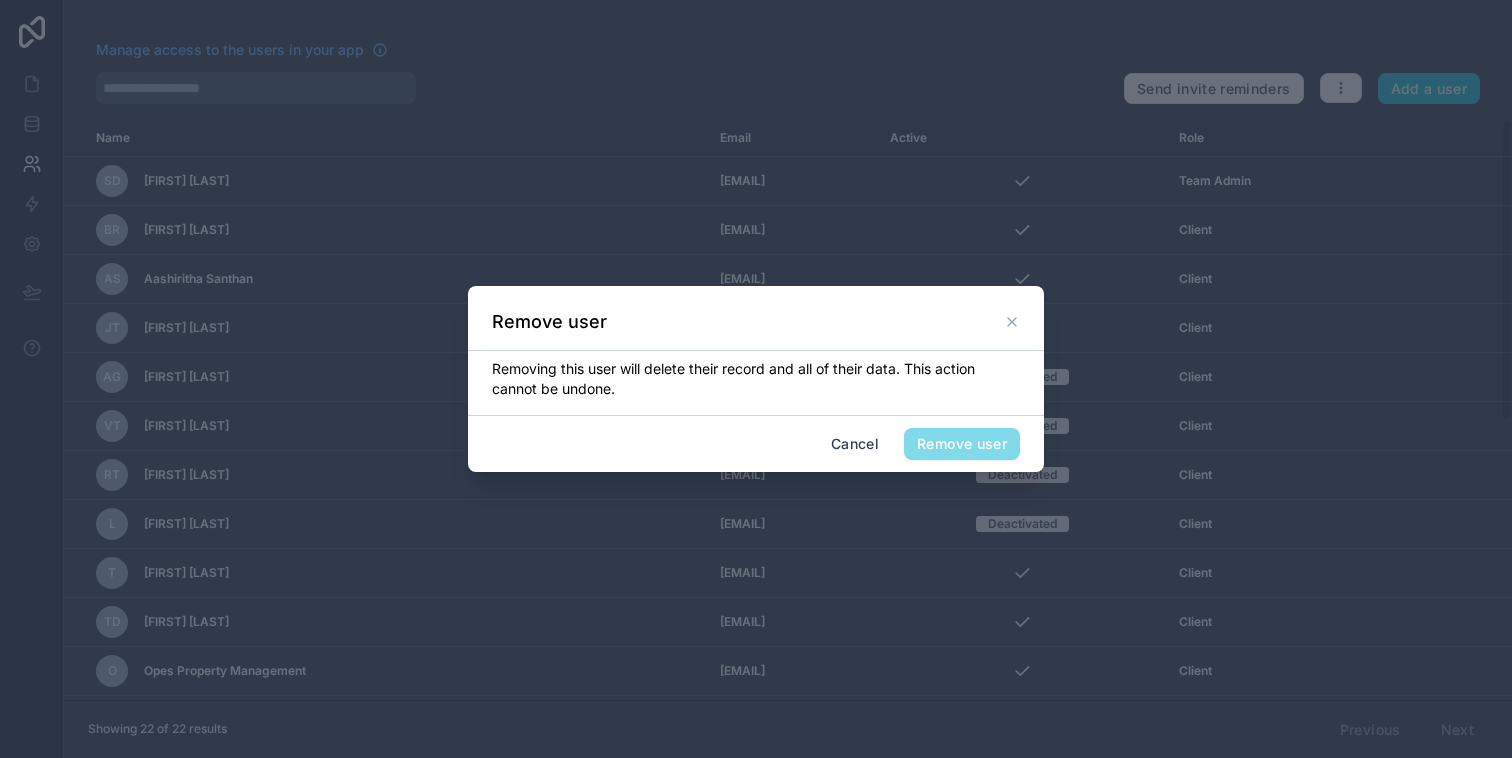 click on "Remove user" at bounding box center (962, 444) 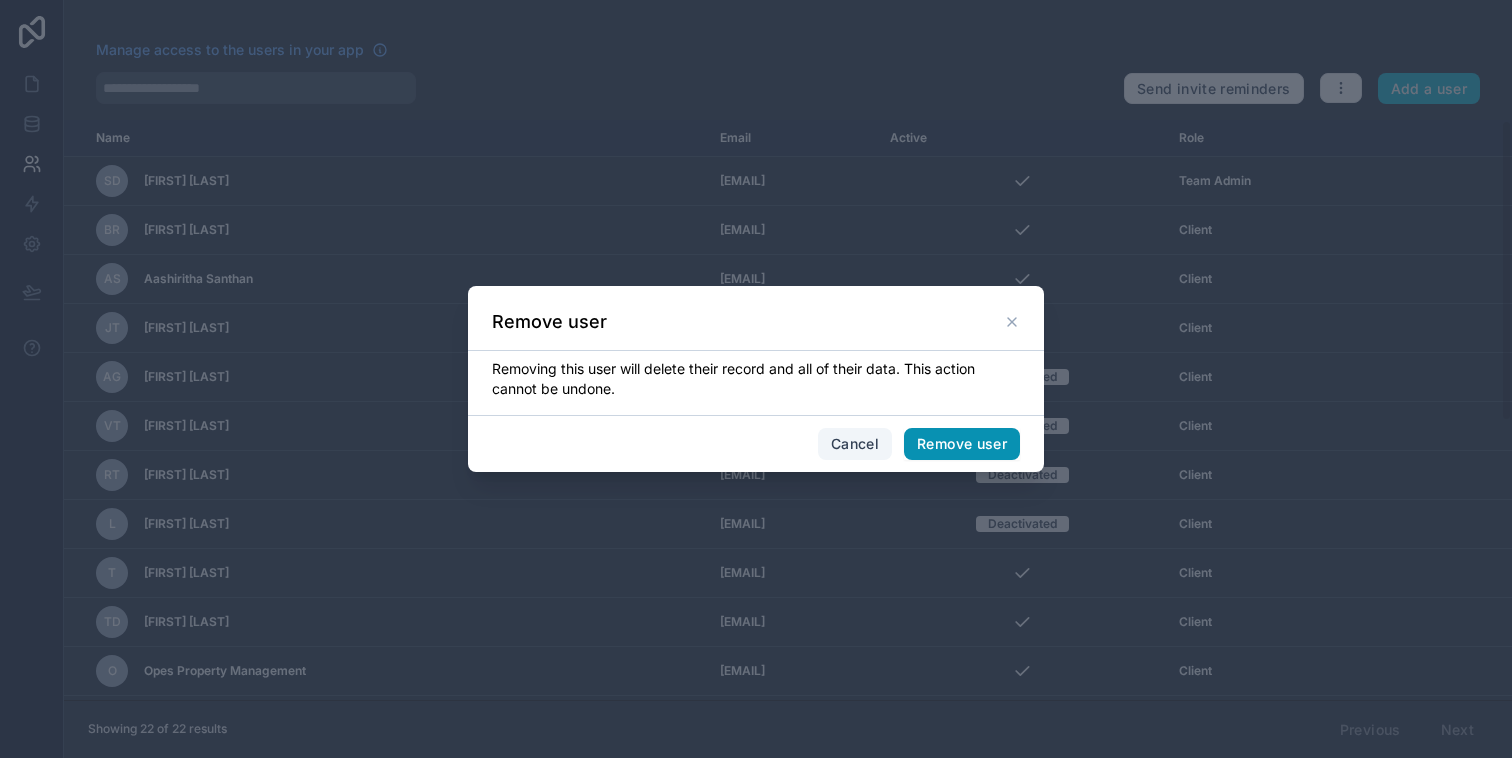 click on "Remove user" at bounding box center (962, 444) 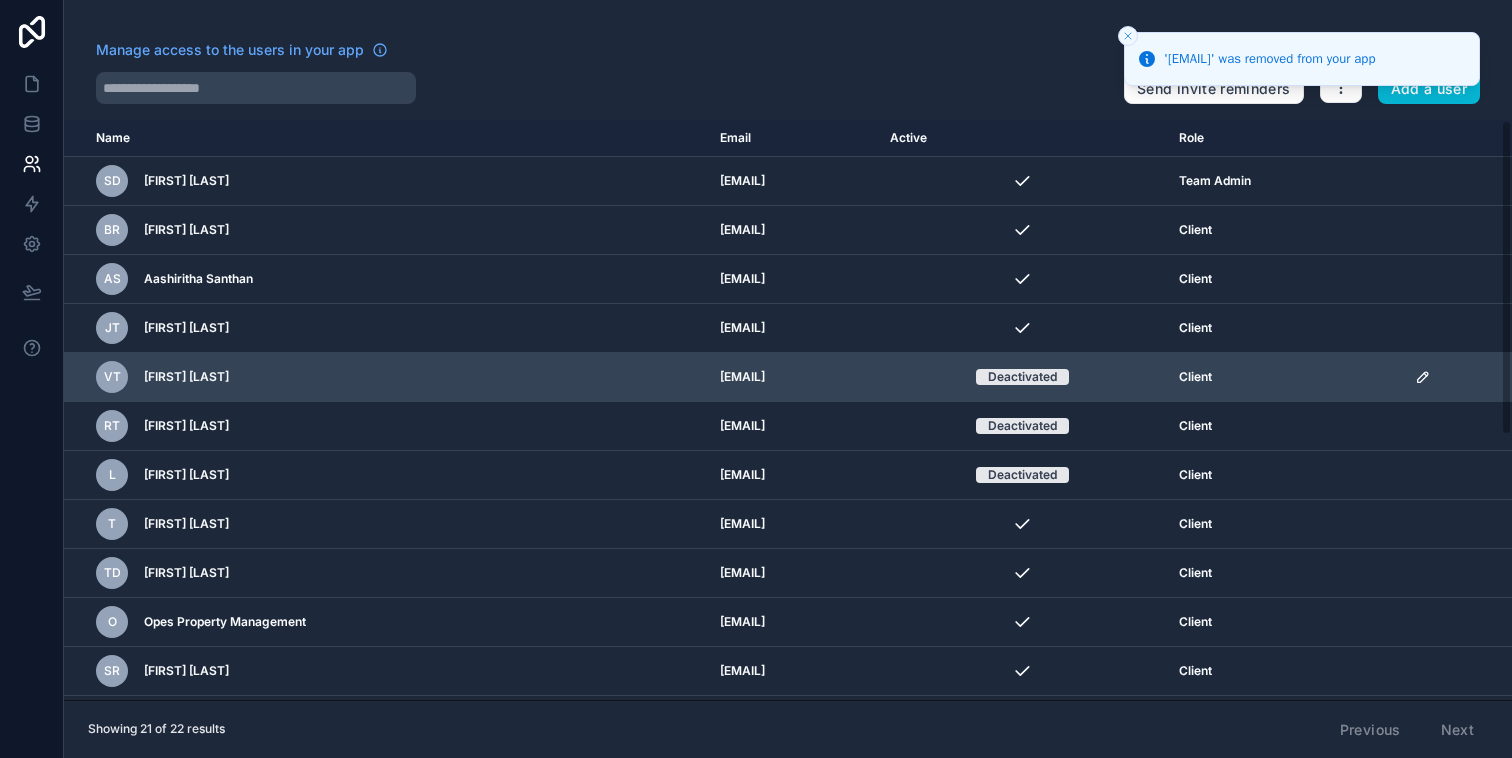 click 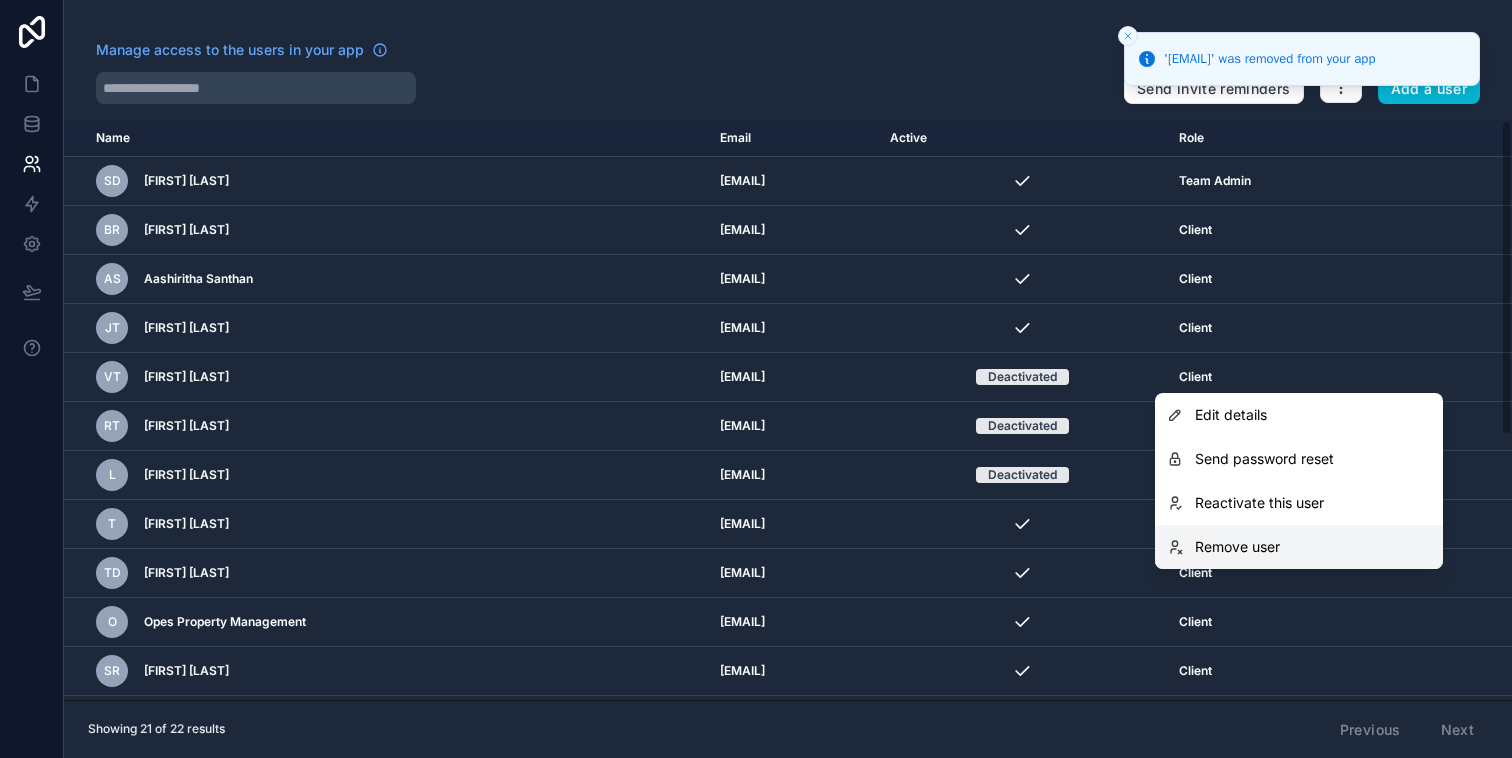 click on "Remove user" at bounding box center (1237, 547) 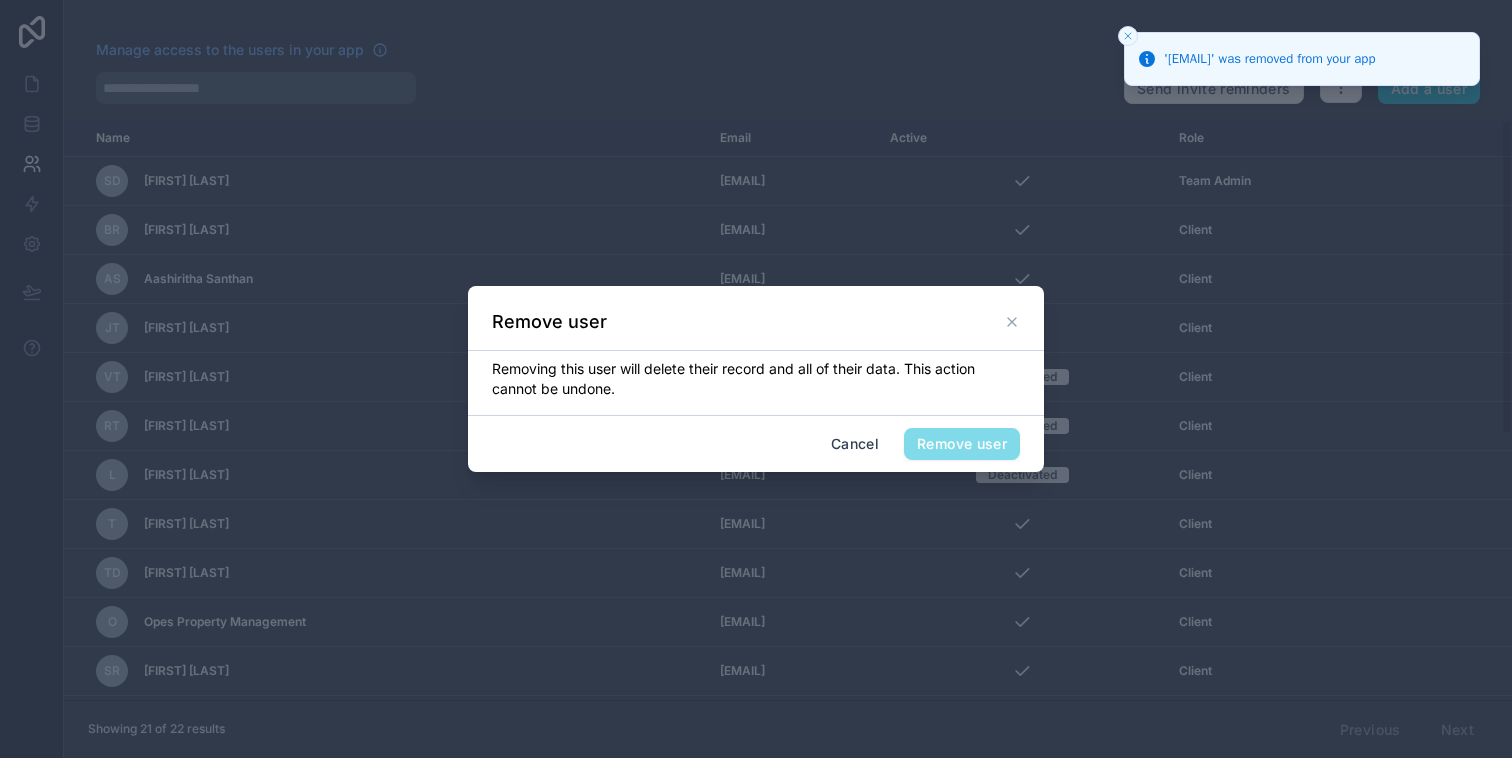 drag, startPoint x: 936, startPoint y: 446, endPoint x: 977, endPoint y: 447, distance: 41.01219 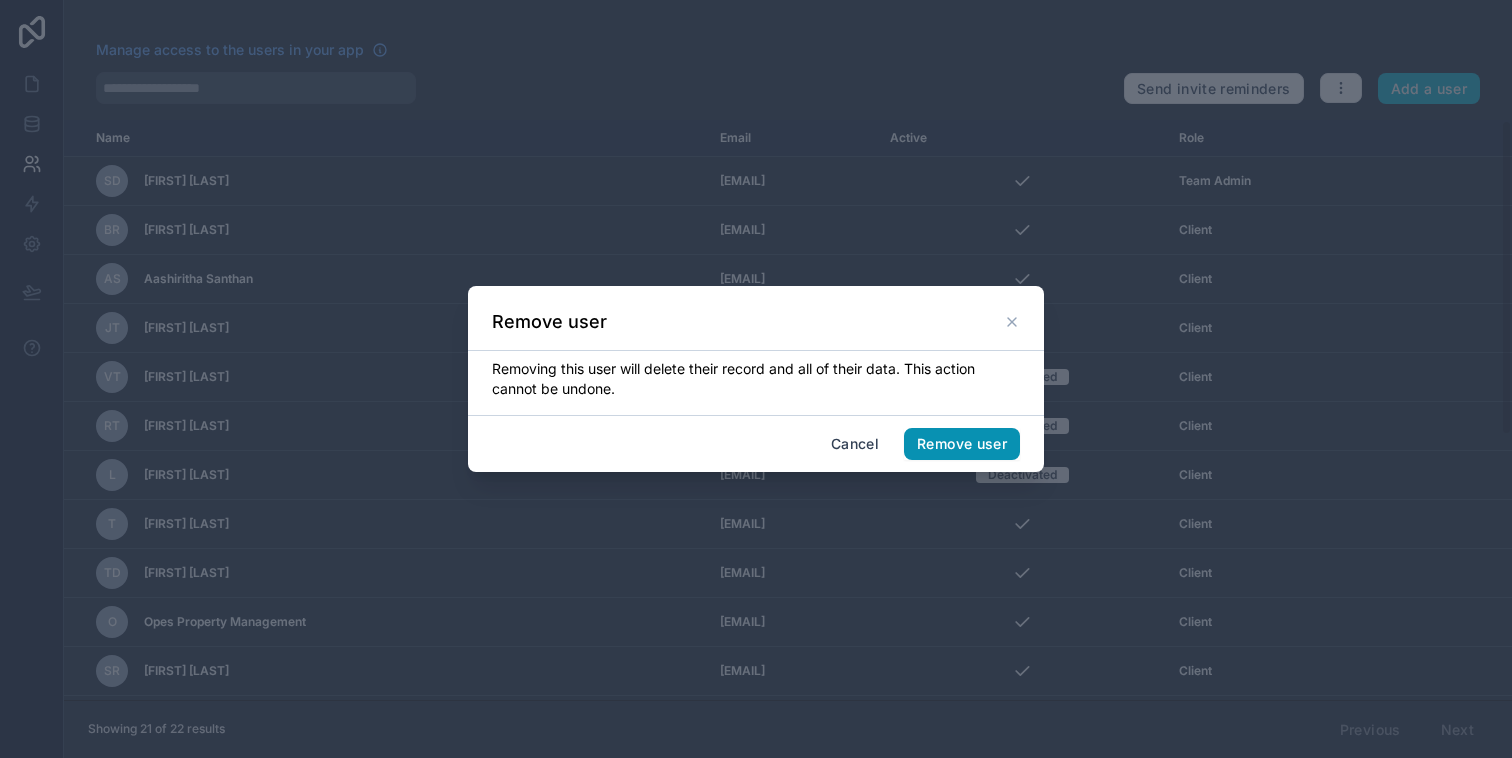 click on "Remove user" at bounding box center (962, 444) 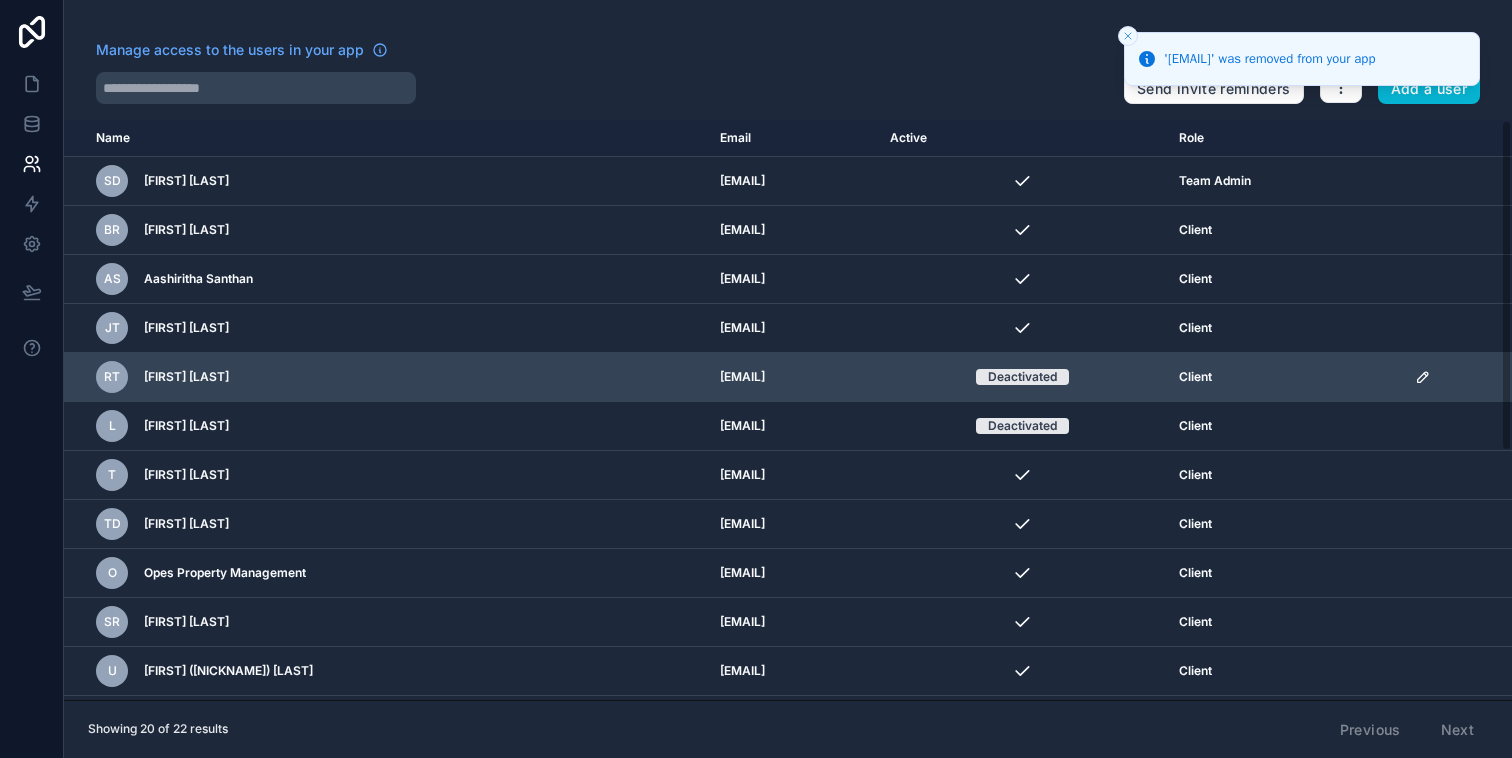 click on "Client" at bounding box center (1285, 377) 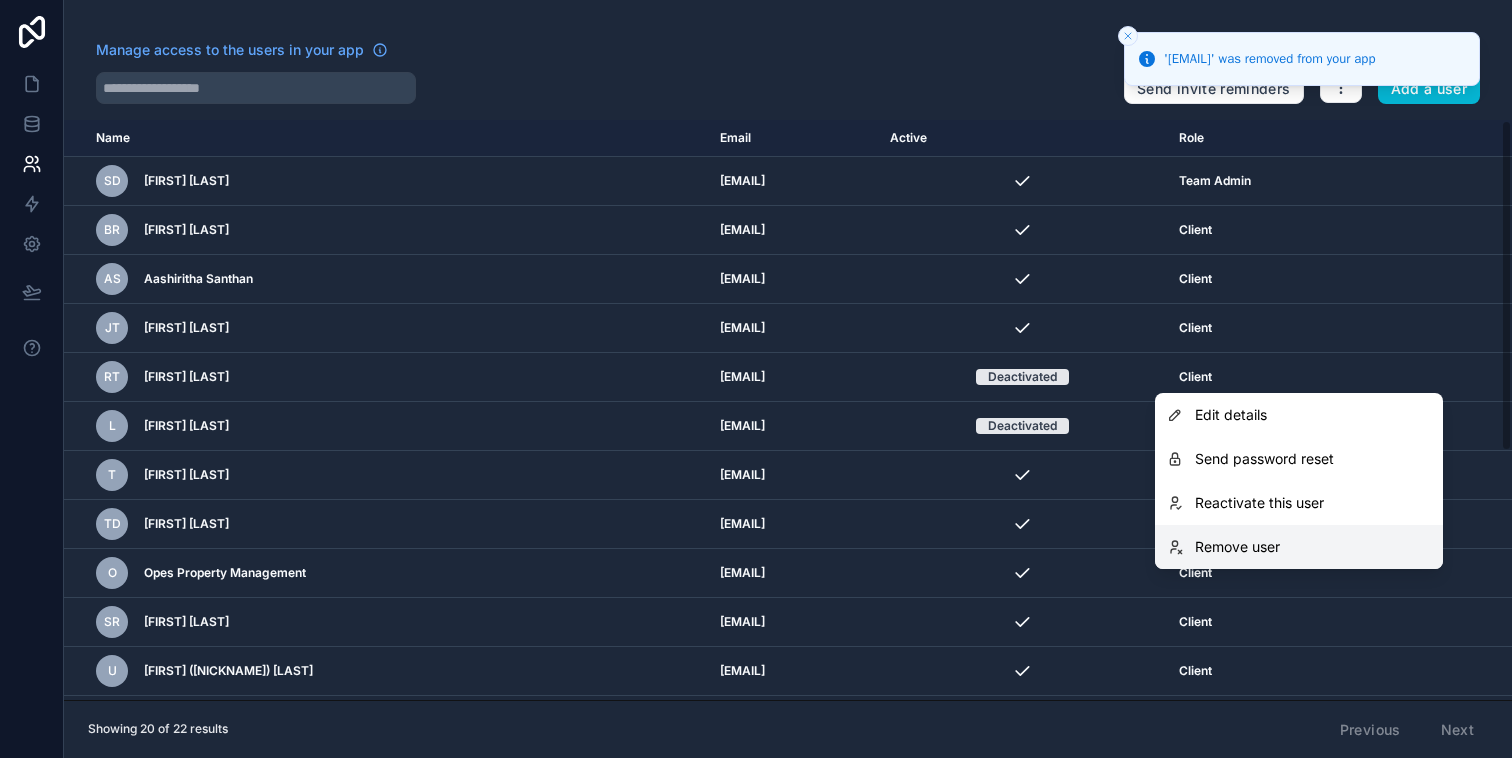 click on "Remove user" at bounding box center [1237, 547] 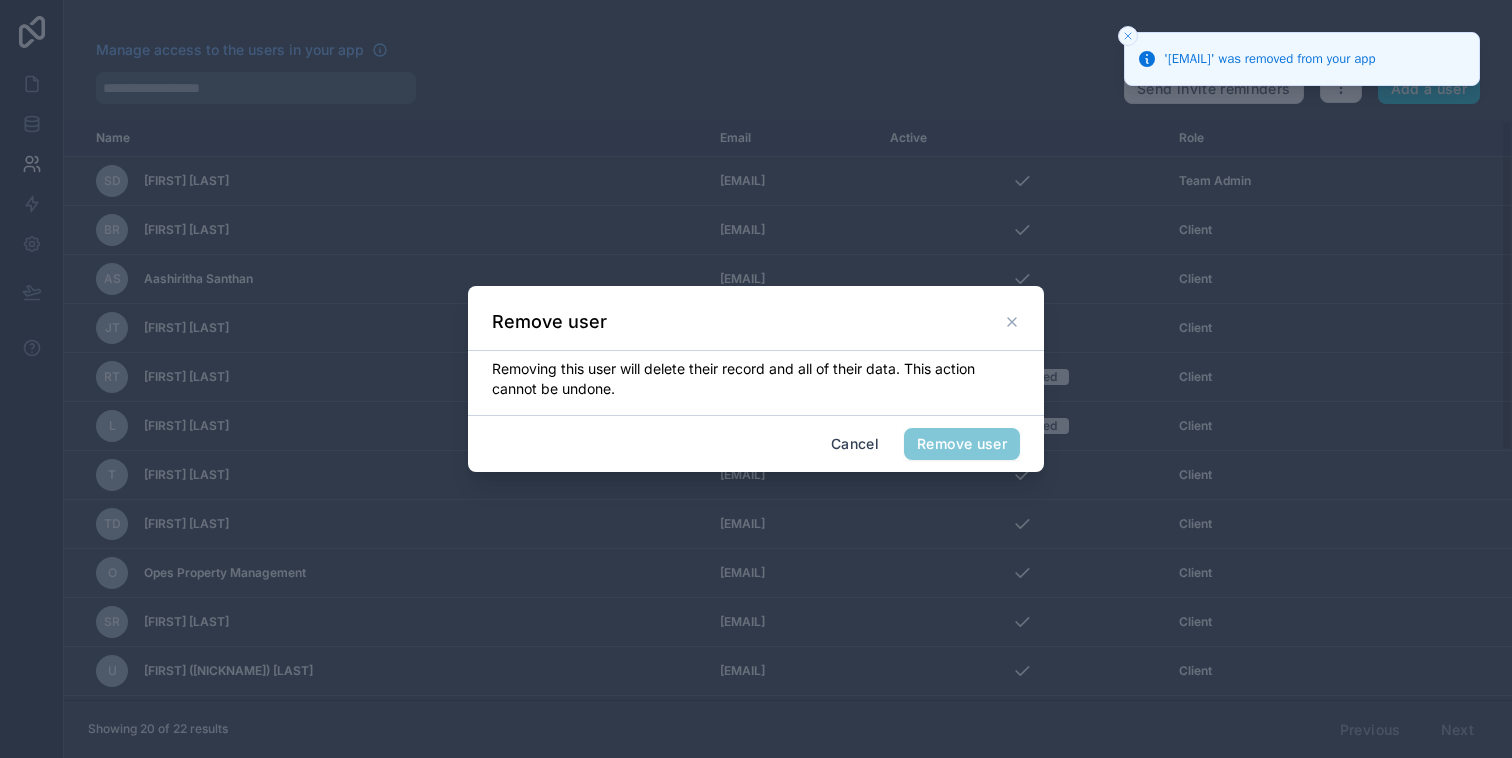 click on "Remove user" at bounding box center (962, 444) 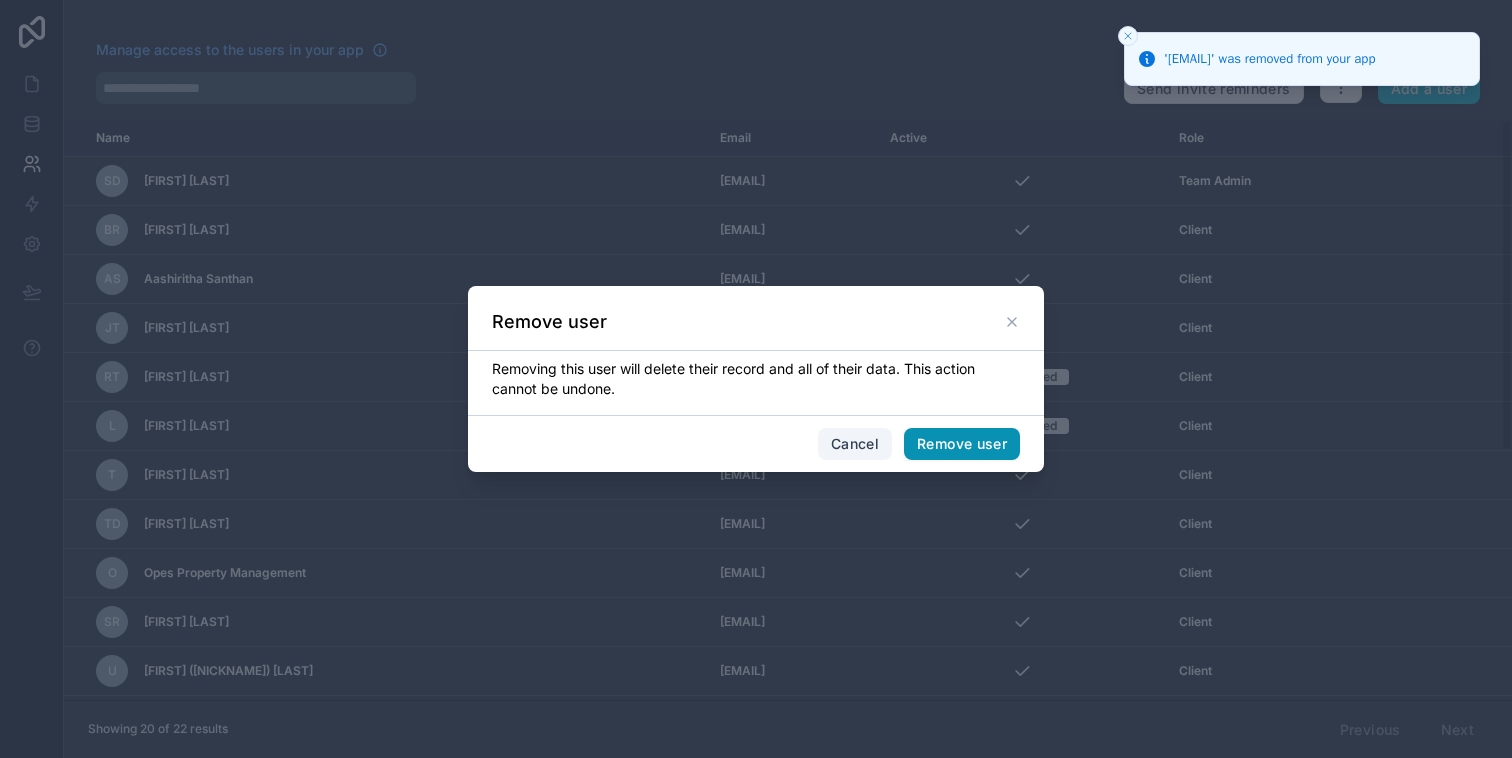 click on "Remove user" at bounding box center (962, 444) 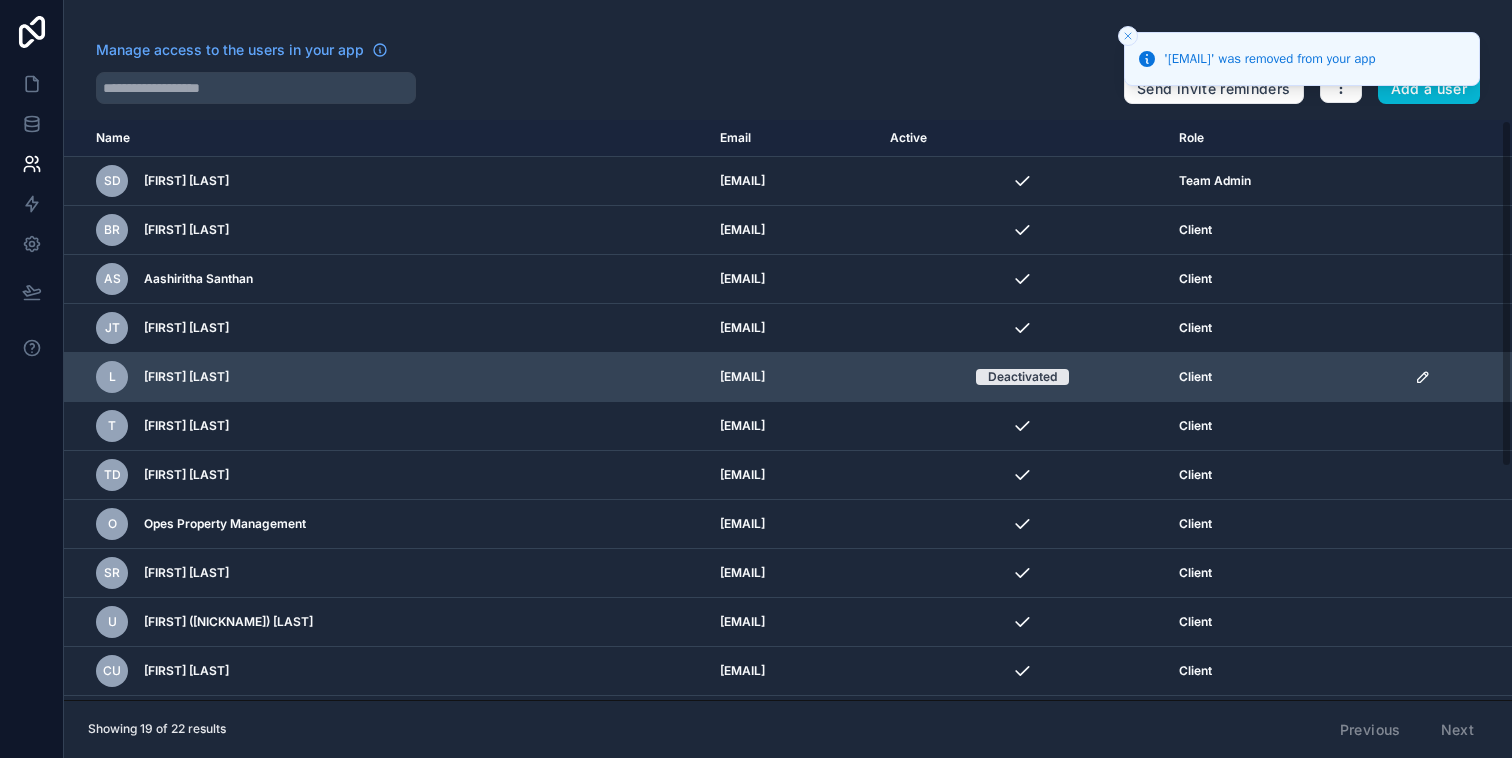 click 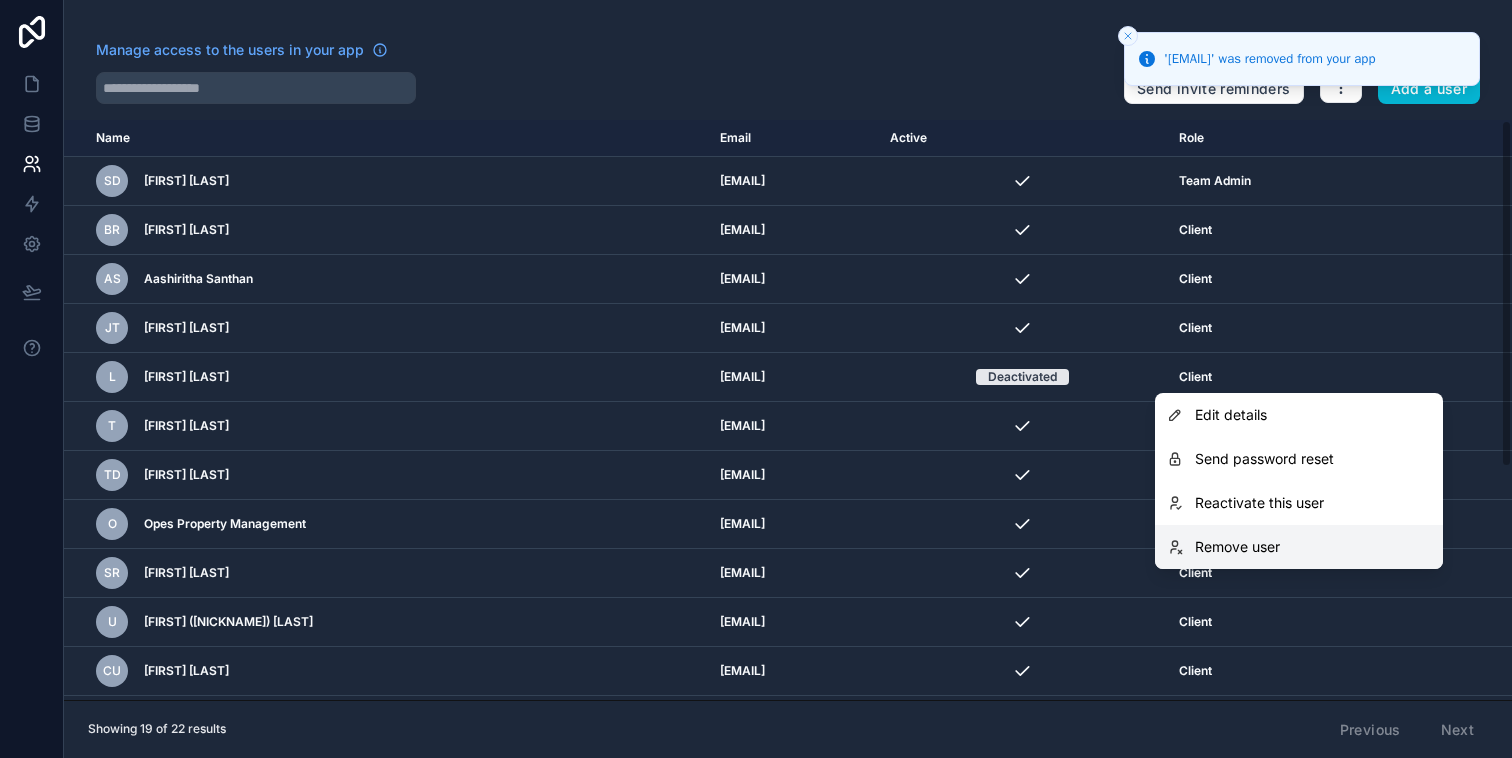 click on "Remove user" at bounding box center [1299, 547] 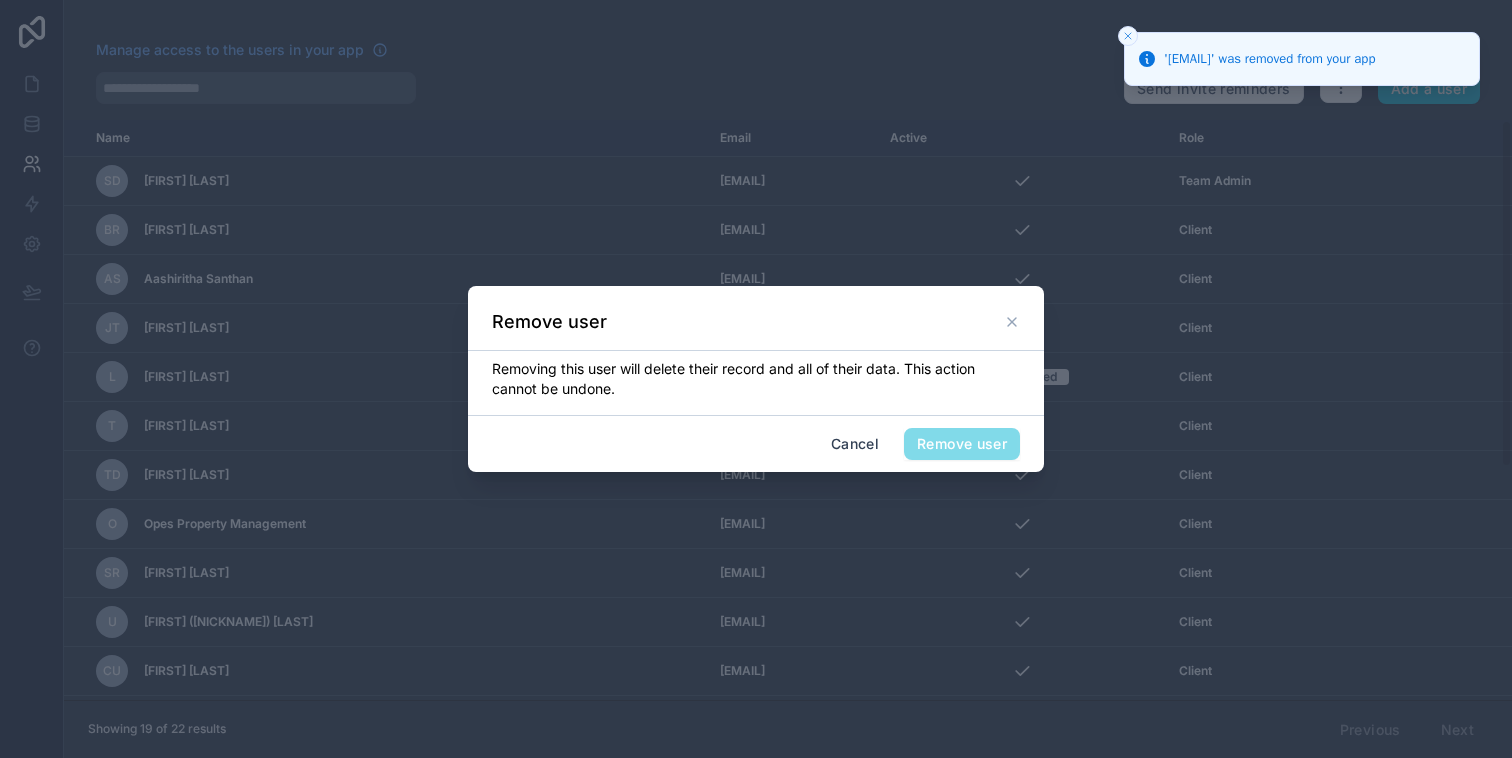 click on "Remove user" at bounding box center [962, 444] 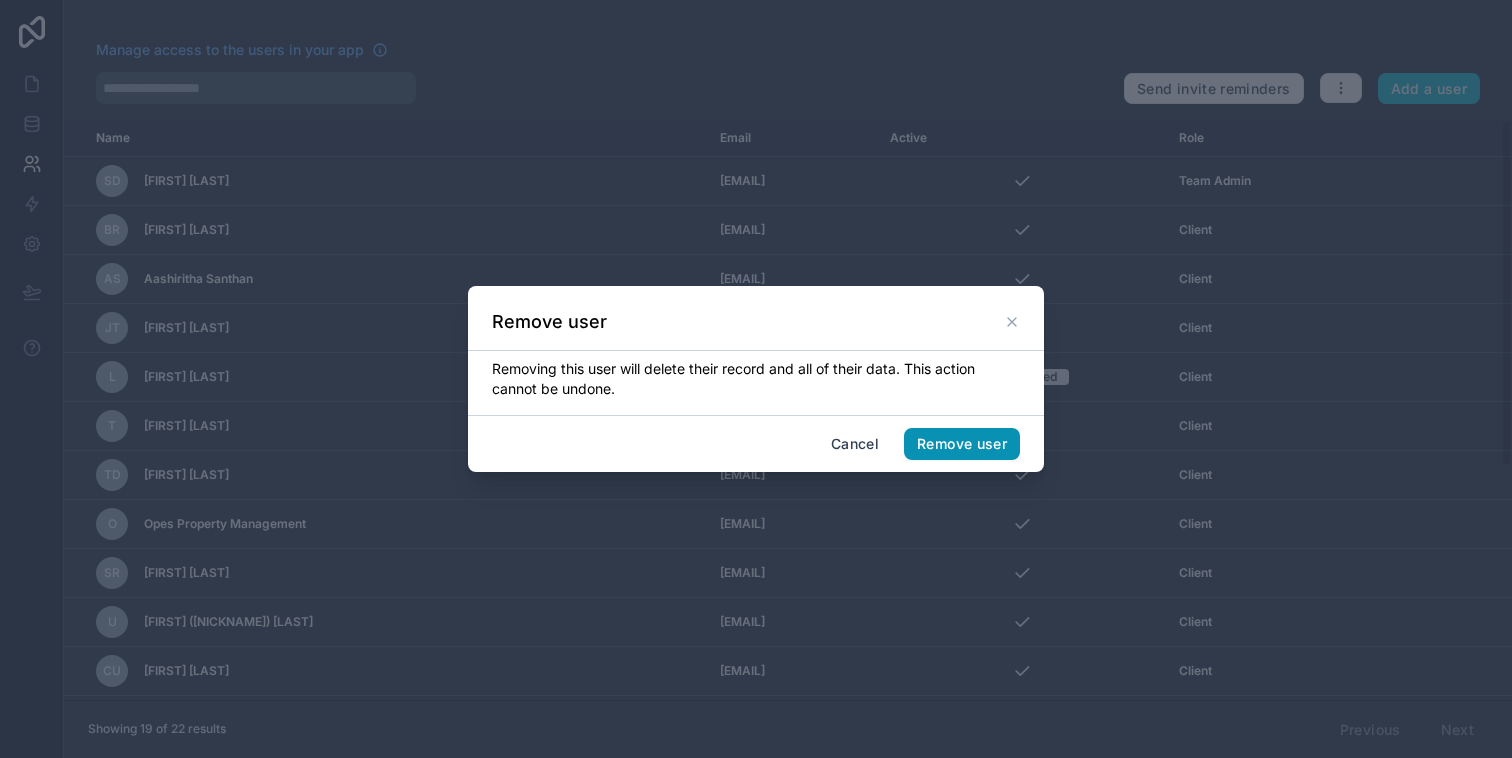 click on "Remove user" at bounding box center (962, 444) 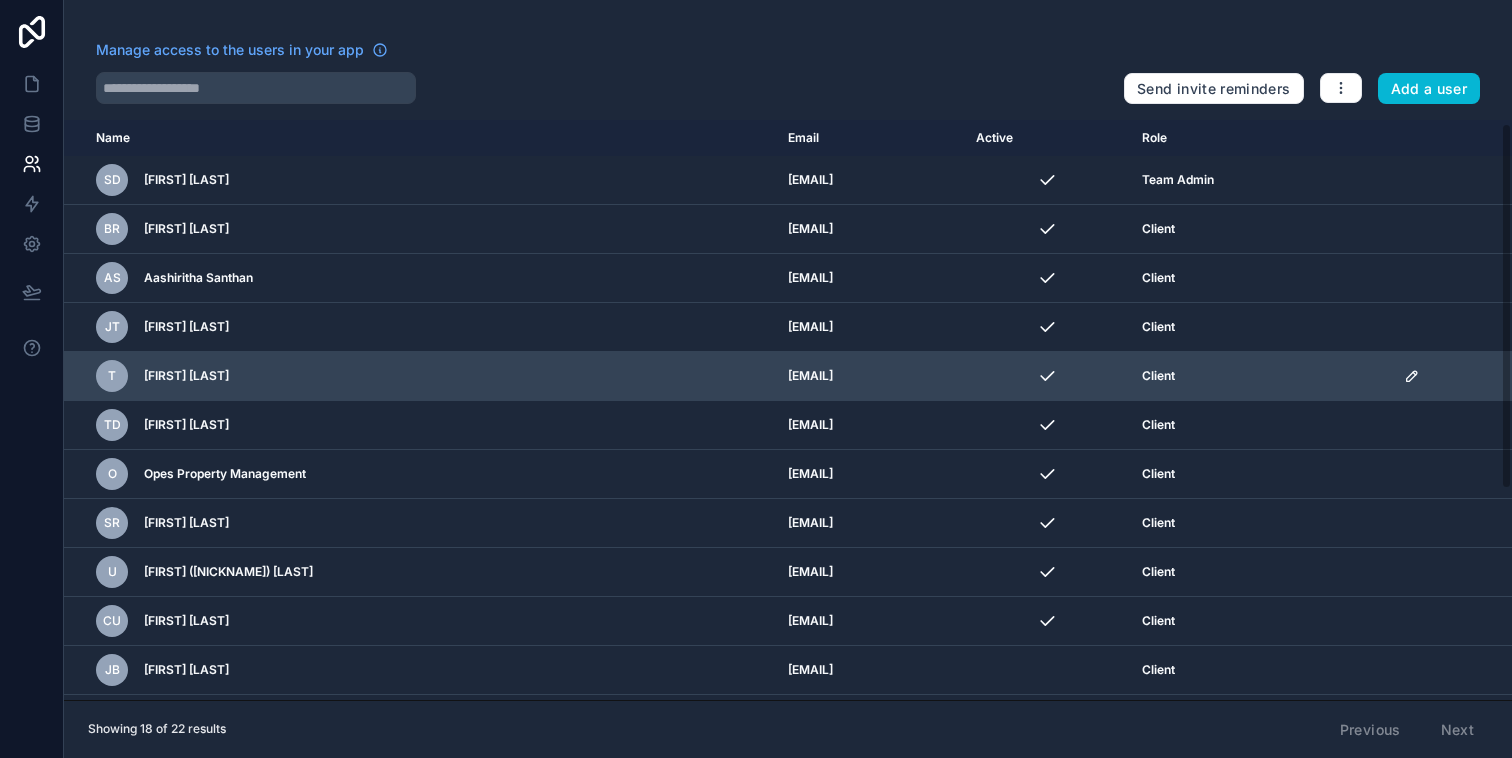 scroll, scrollTop: 0, scrollLeft: 0, axis: both 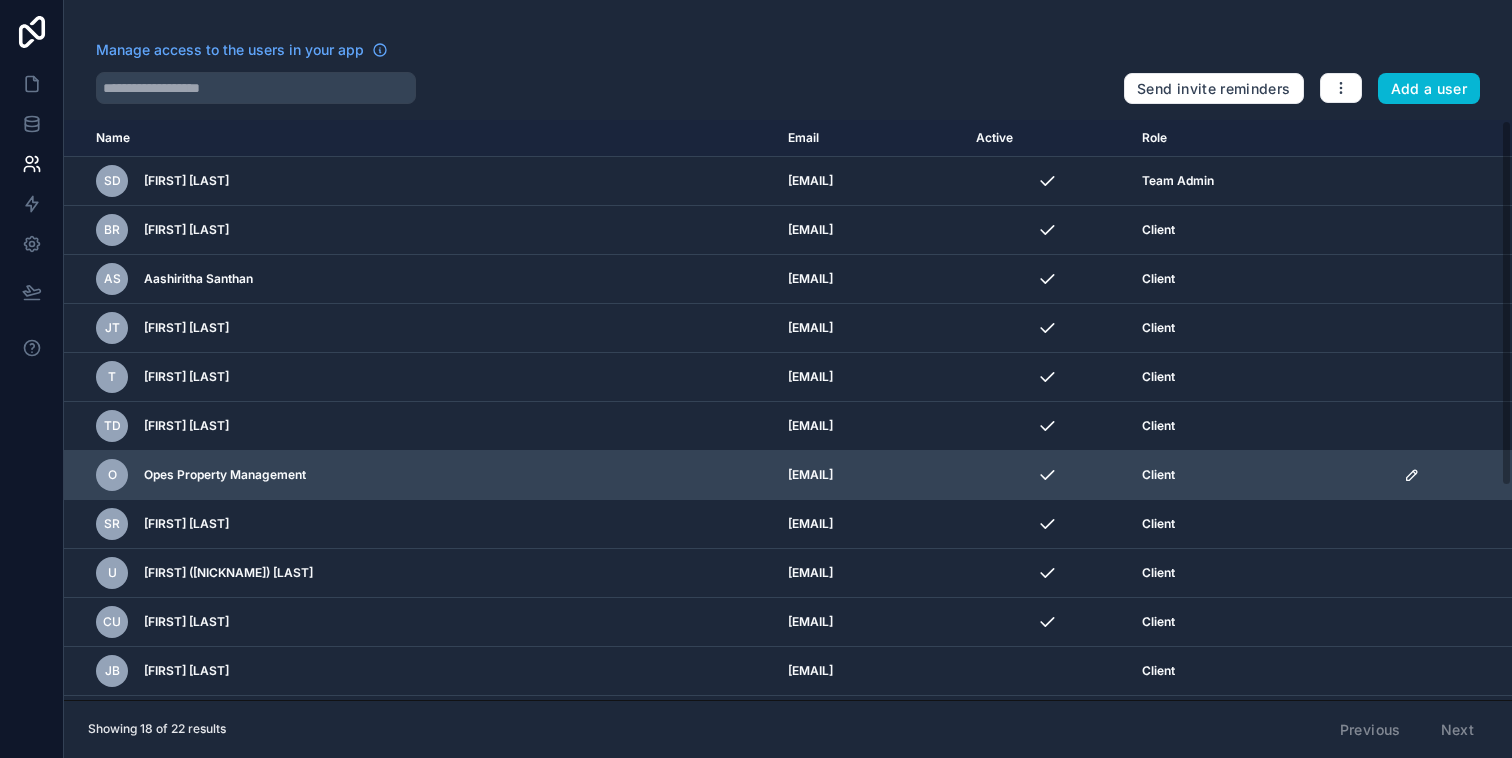click on "Opes Property Management" at bounding box center (225, 475) 